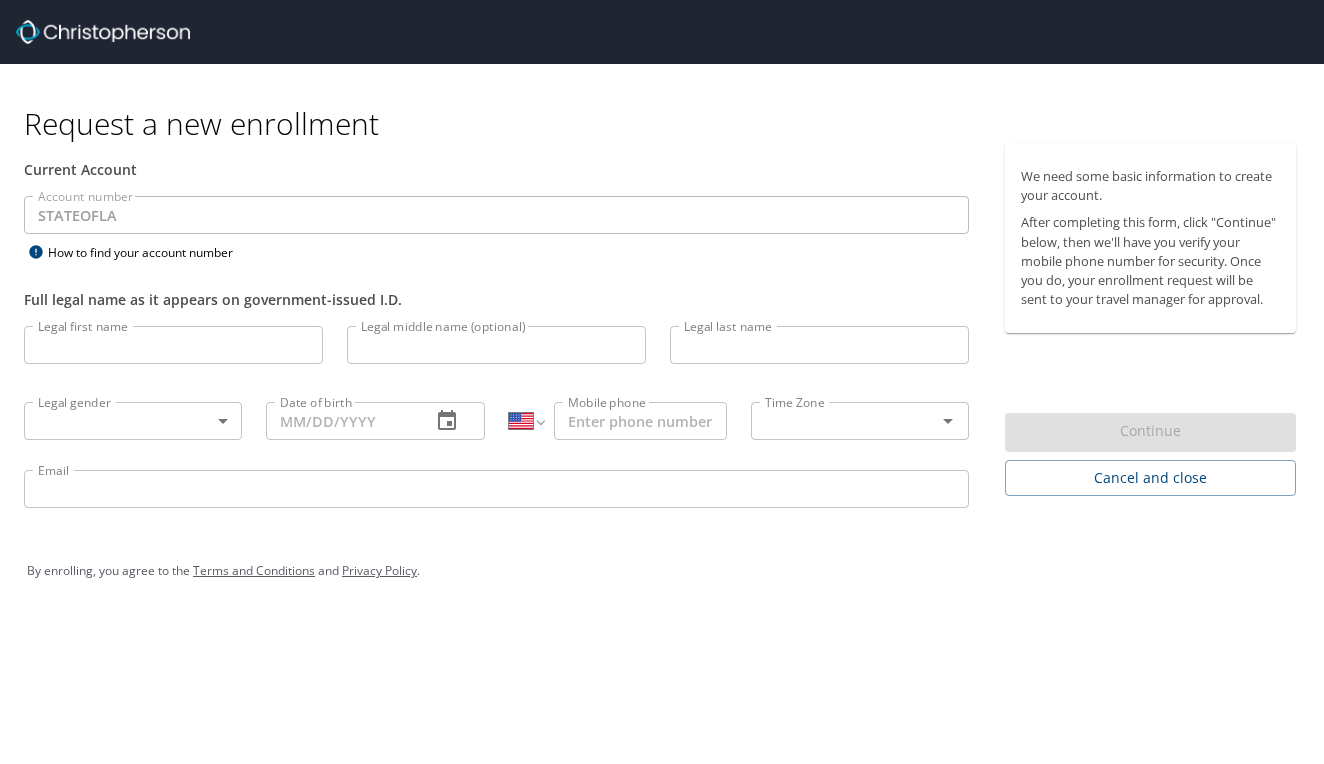 select on "US" 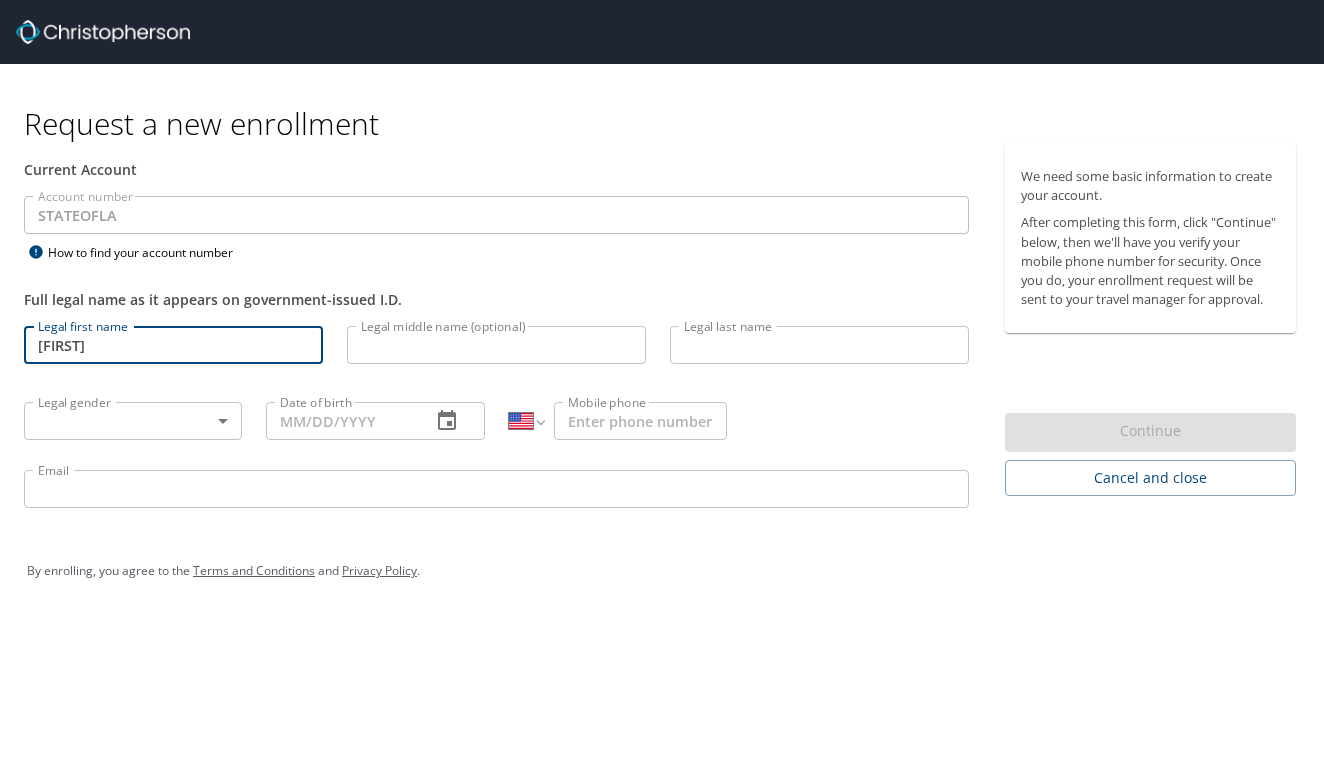 type on "[FIRST]" 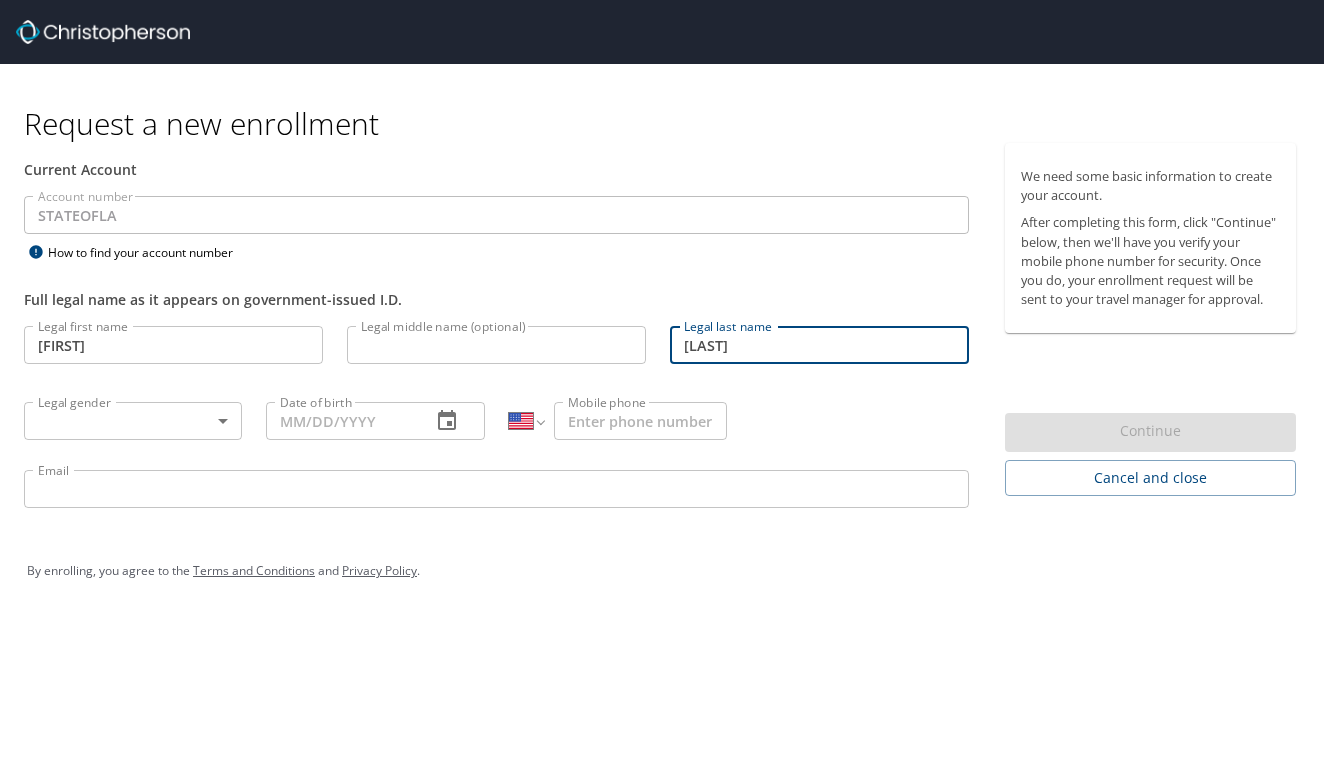 click on "[LAST]" at bounding box center [819, 345] 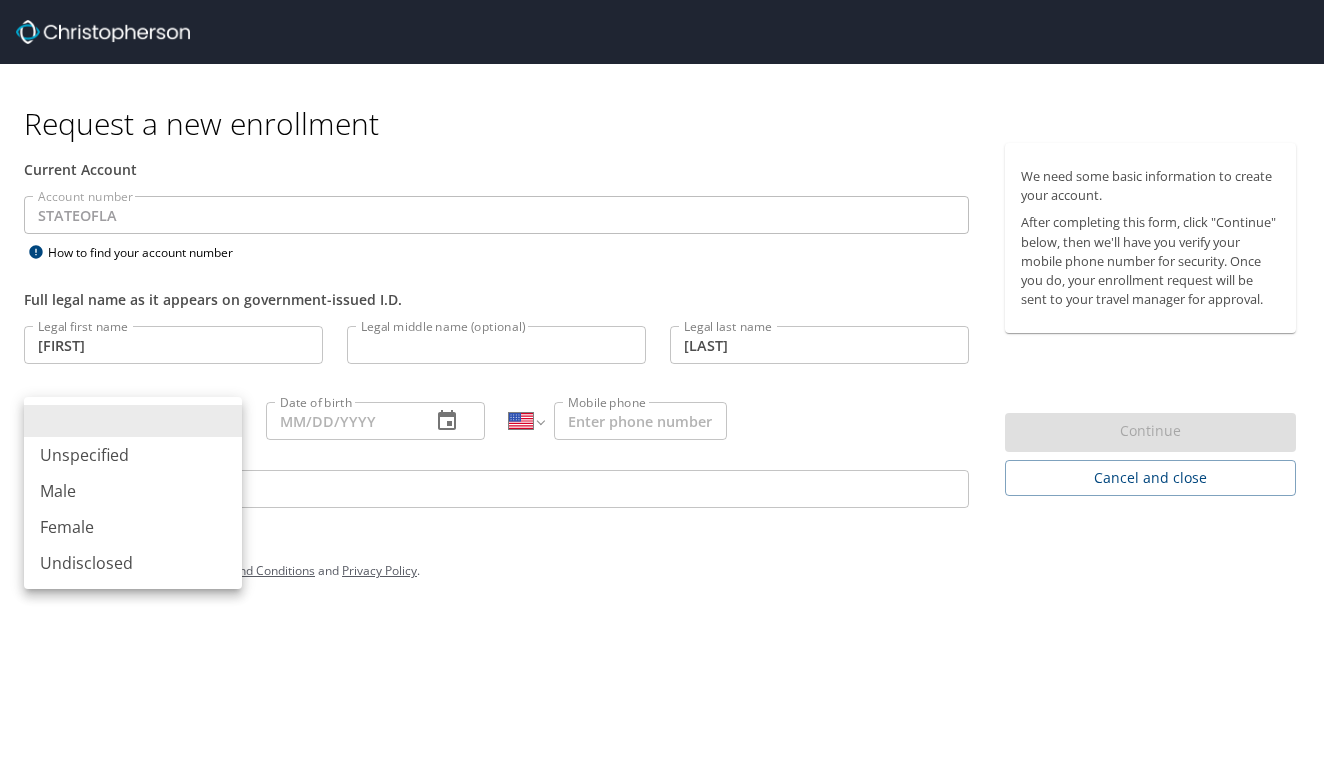 click on "Request a new enrollment Current Account Account number [STATE] Account number  How to find your account number Full legal name as it appears on government-issued I.D. Legal first name [FIRST] Legal first name Legal middle name (optional) Legal middle name (optional) Legal last name [LAST] Legal last name Legal gender ​ Legal gender Date of birth Date of birth International Afghanistan Åland Islands Albania Algeria American Samoa Andorra Angola Anguilla Antigua and Barbuda Argentina Armenia Aruba Ascension Island Australia Austria Azerbaijan Bahamas Bahrain Bangladesh Barbados Belarus Belgium Belize Benin Bermuda Bhutan Bolivia Bonaire, Sint Eustatius and Saba Bosnia and Herzegovina Botswana Brazil British Indian Ocean Territory Brunei Darussalam Bulgaria Burkina Faso Burma Burundi Cambodia Cameroon Canada Cape Verde Cayman Islands Central African Republic Chad Chile China Christmas Island Cocos (Keeling) Islands Colombia Comoros Congo Congo, Democratic Republic of the Cook Islands Costa Rica Croatia Cuba" at bounding box center (662, 382) 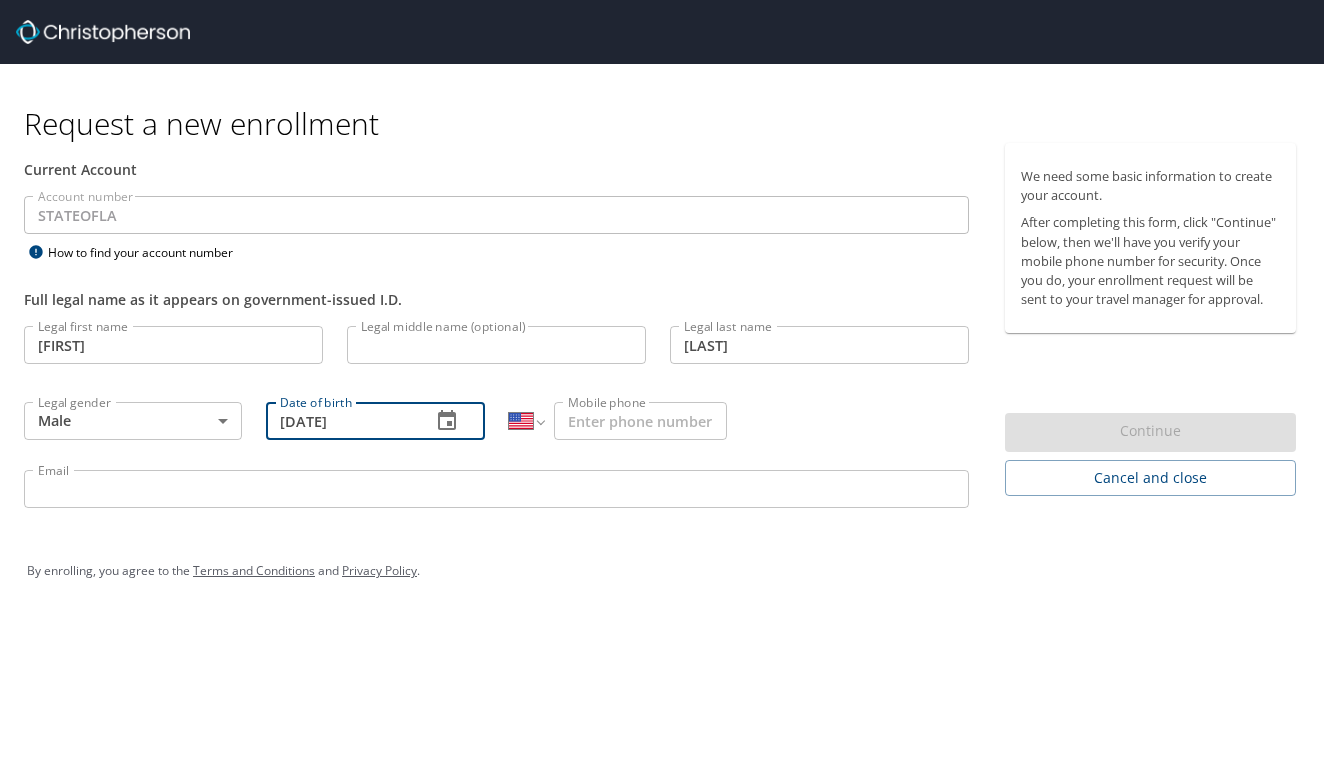 type on "[DATE]" 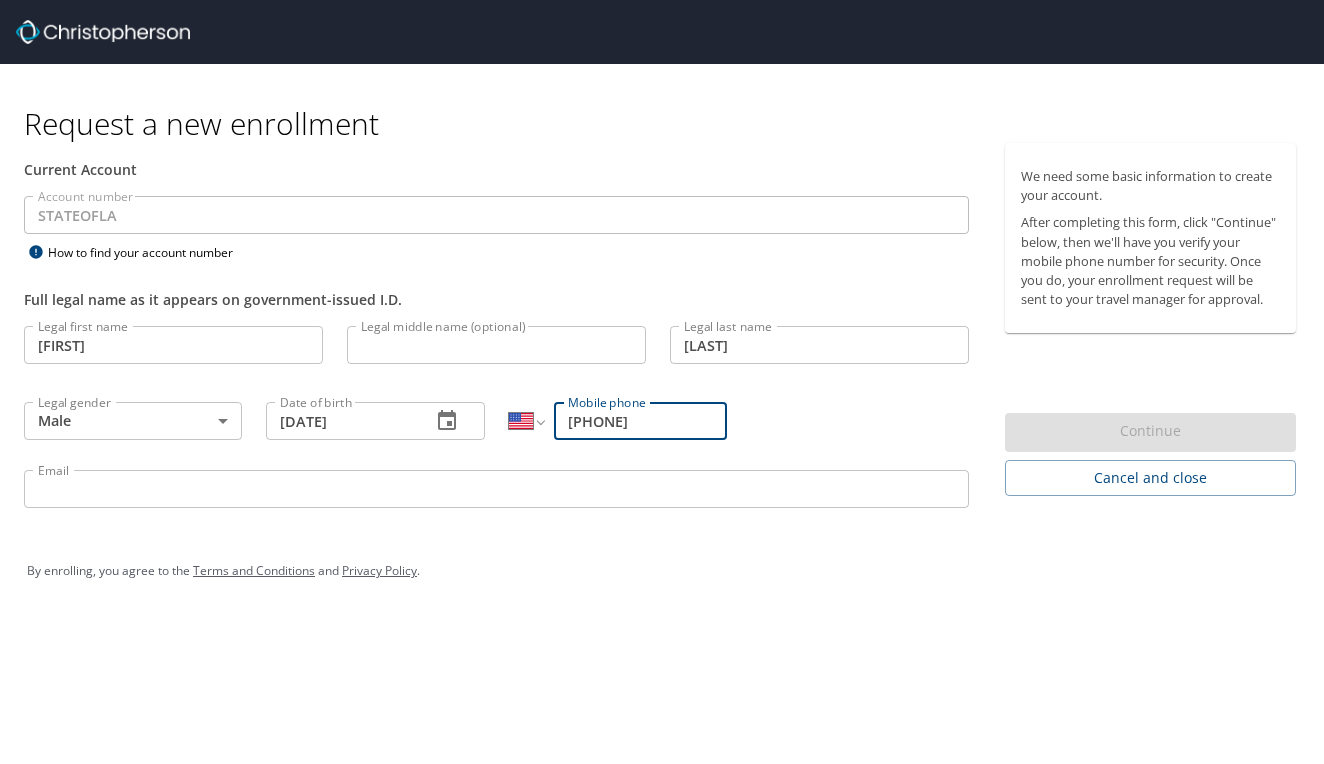 type on "[PHONE]" 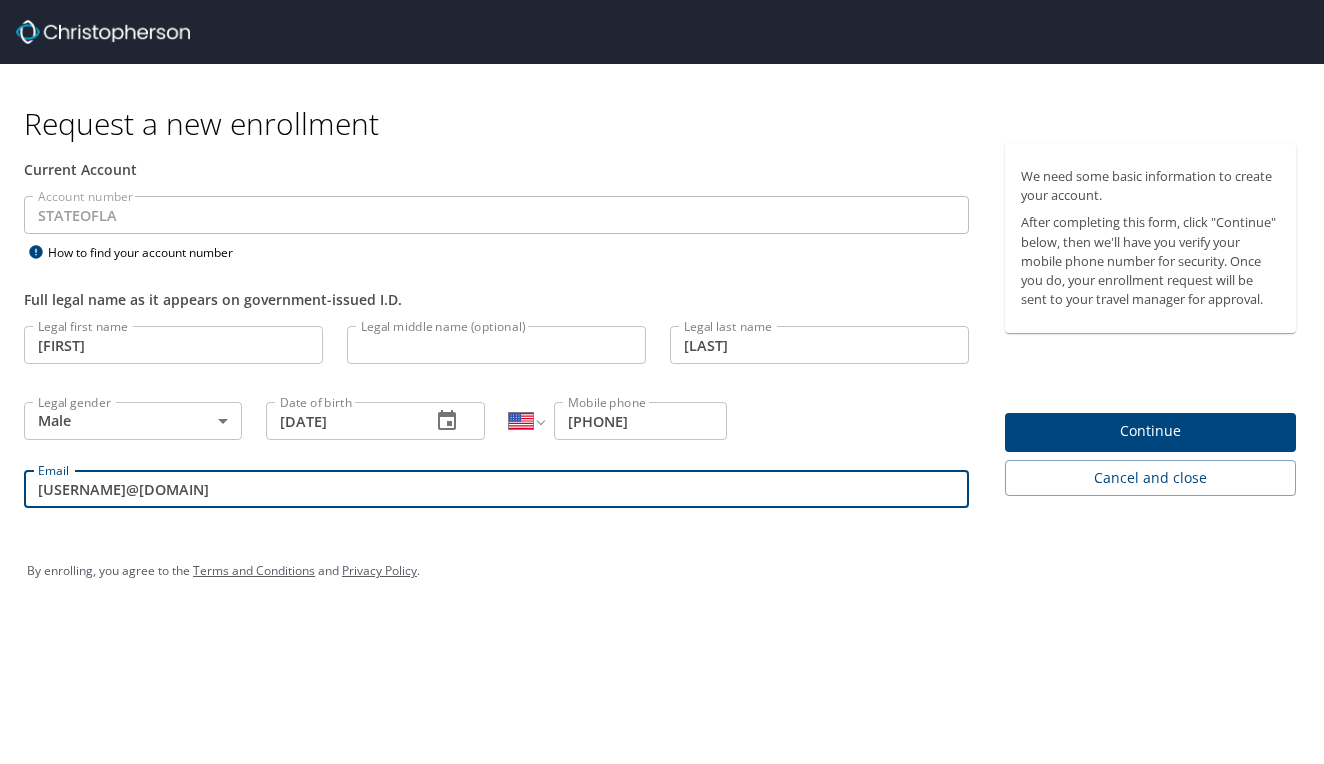 type on "[USERNAME]@[DOMAIN]" 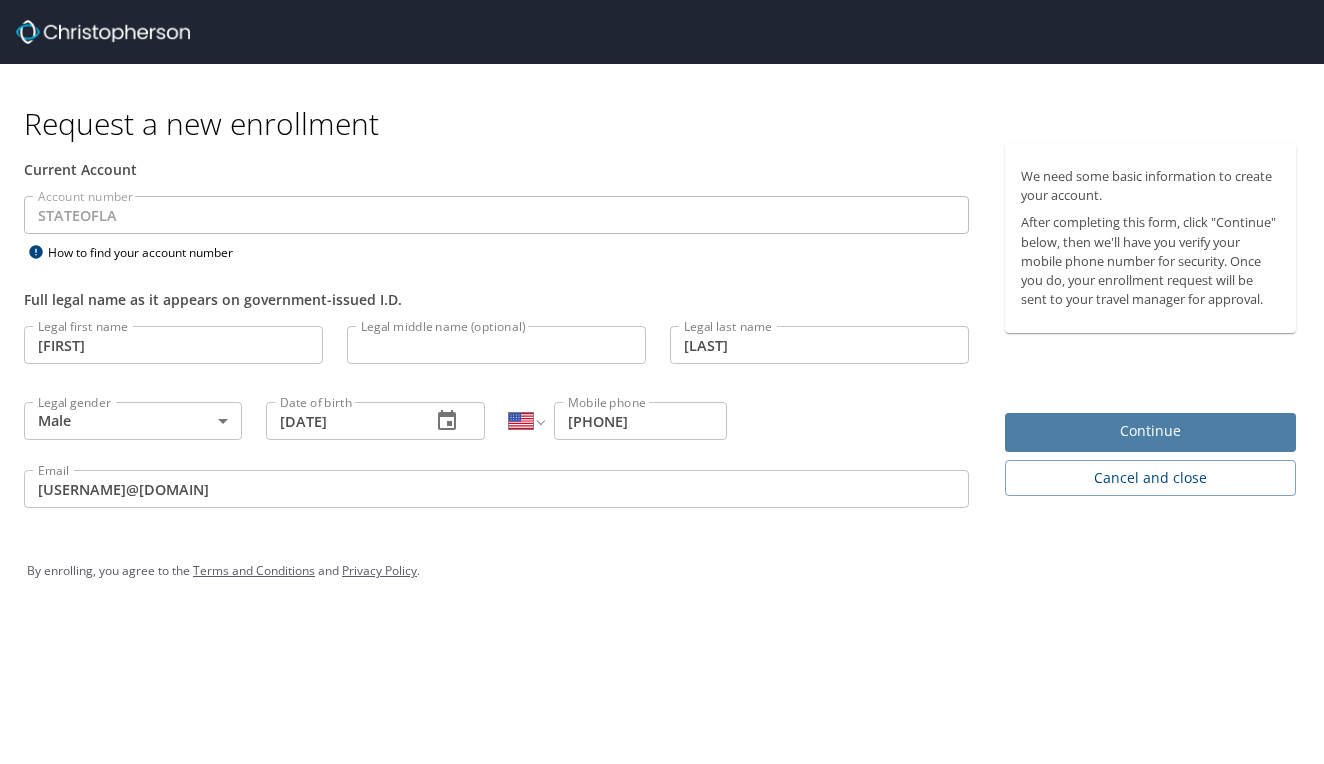 click on "Continue" at bounding box center [1150, 431] 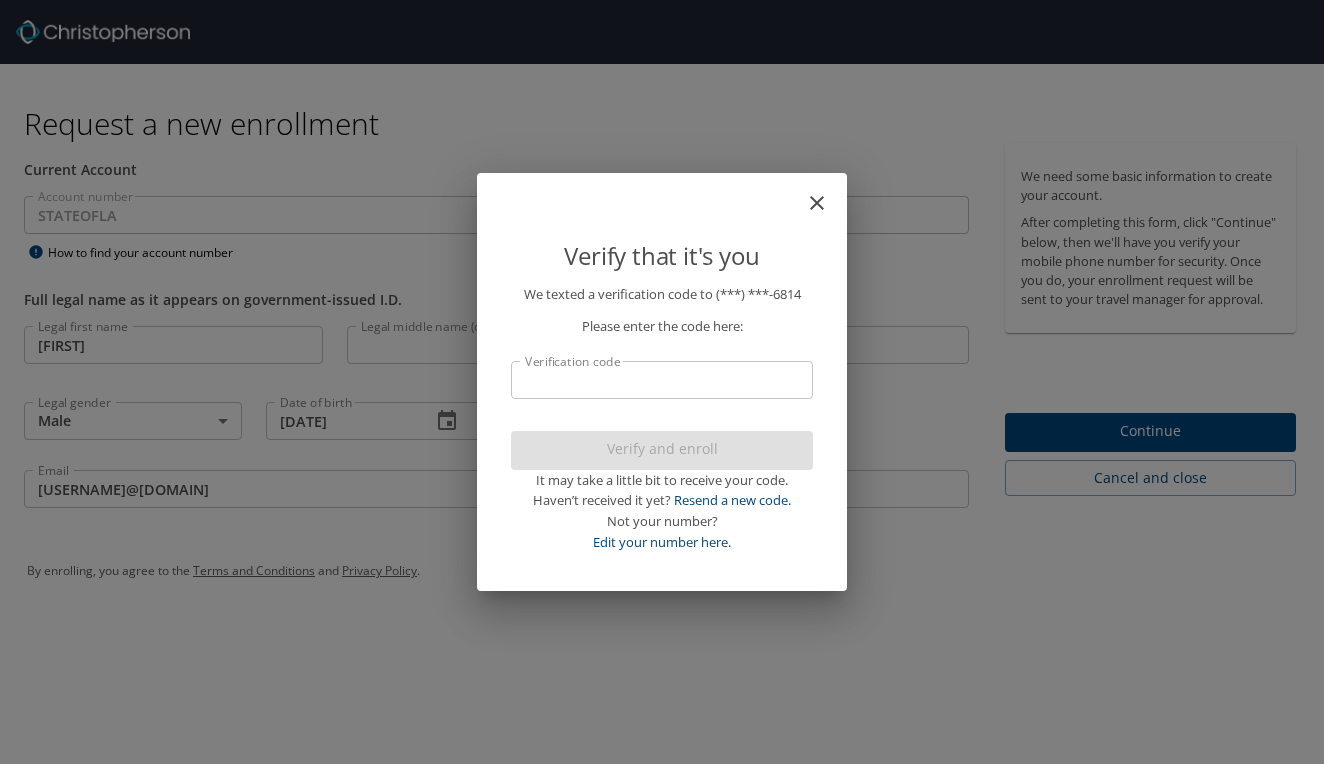 click on "Verification code" at bounding box center [662, 380] 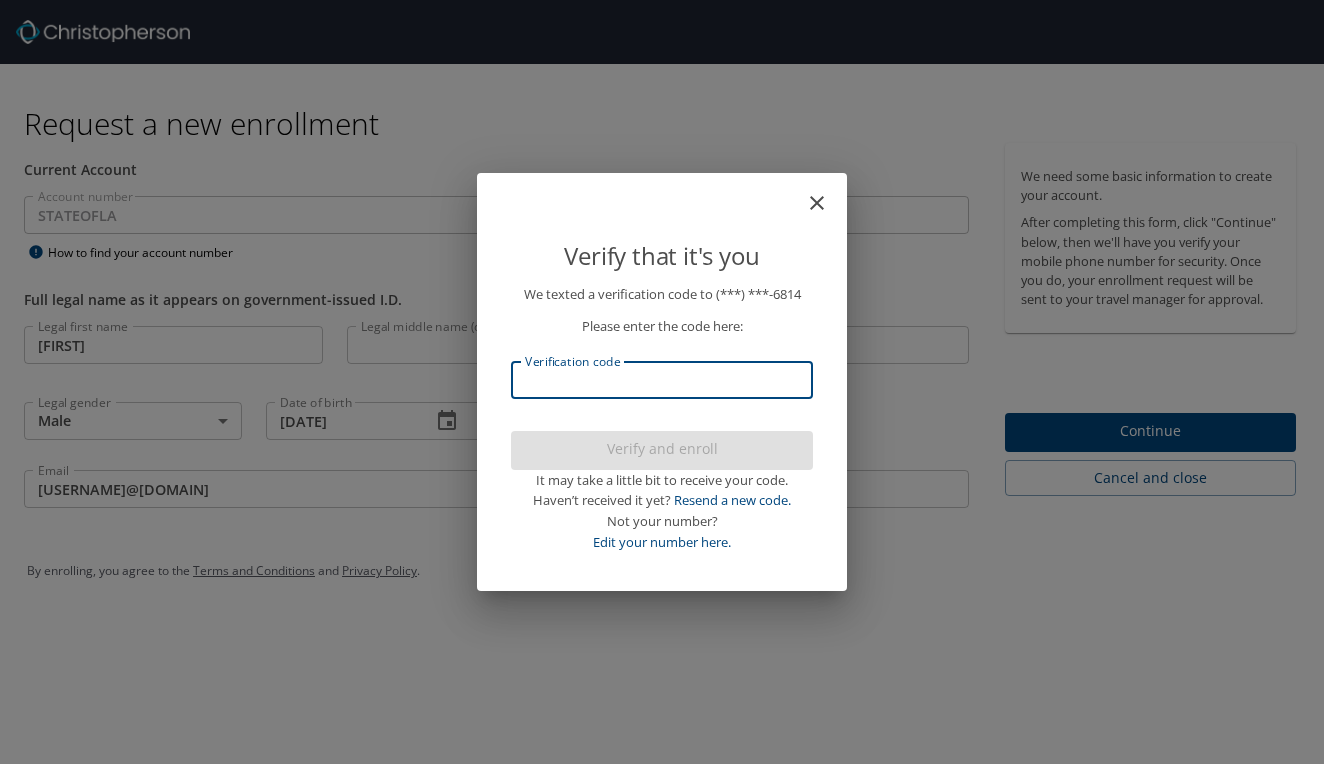 click on "Verification code" at bounding box center [662, 380] 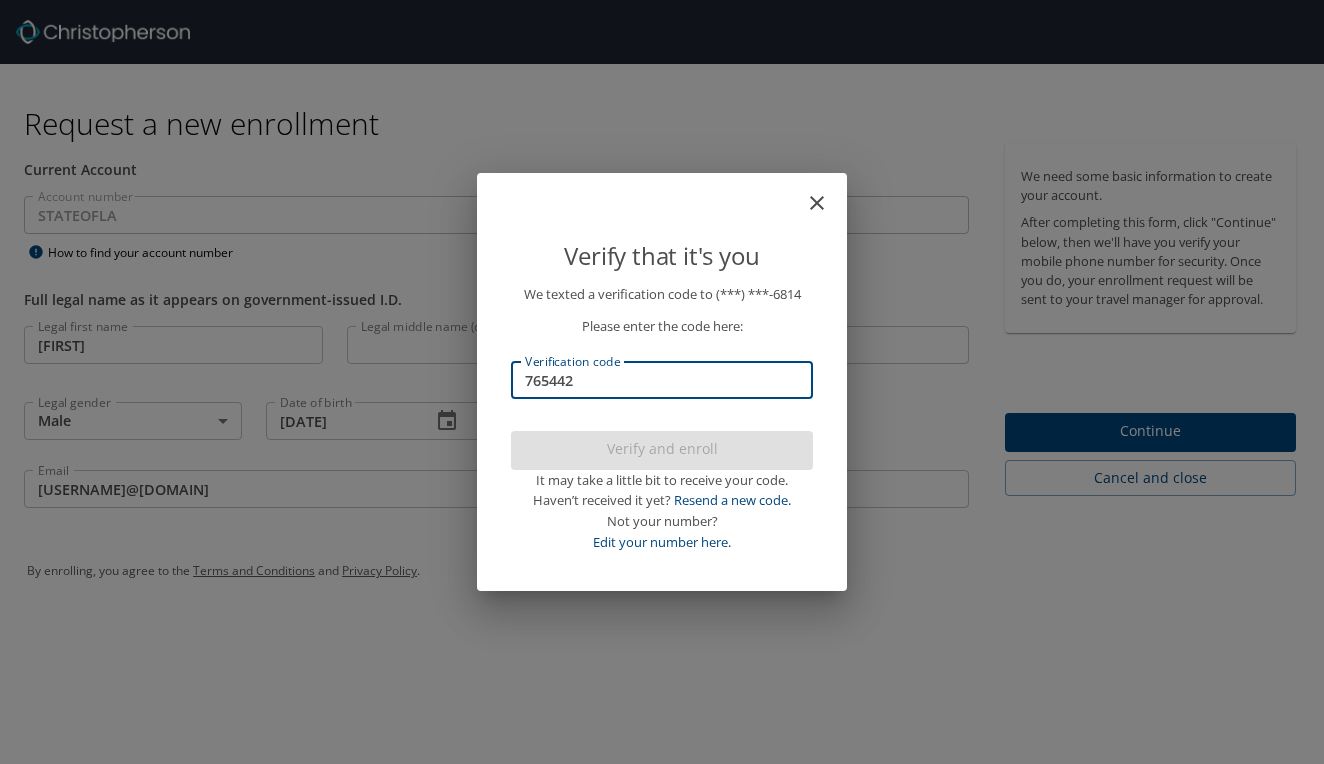 type on "765442" 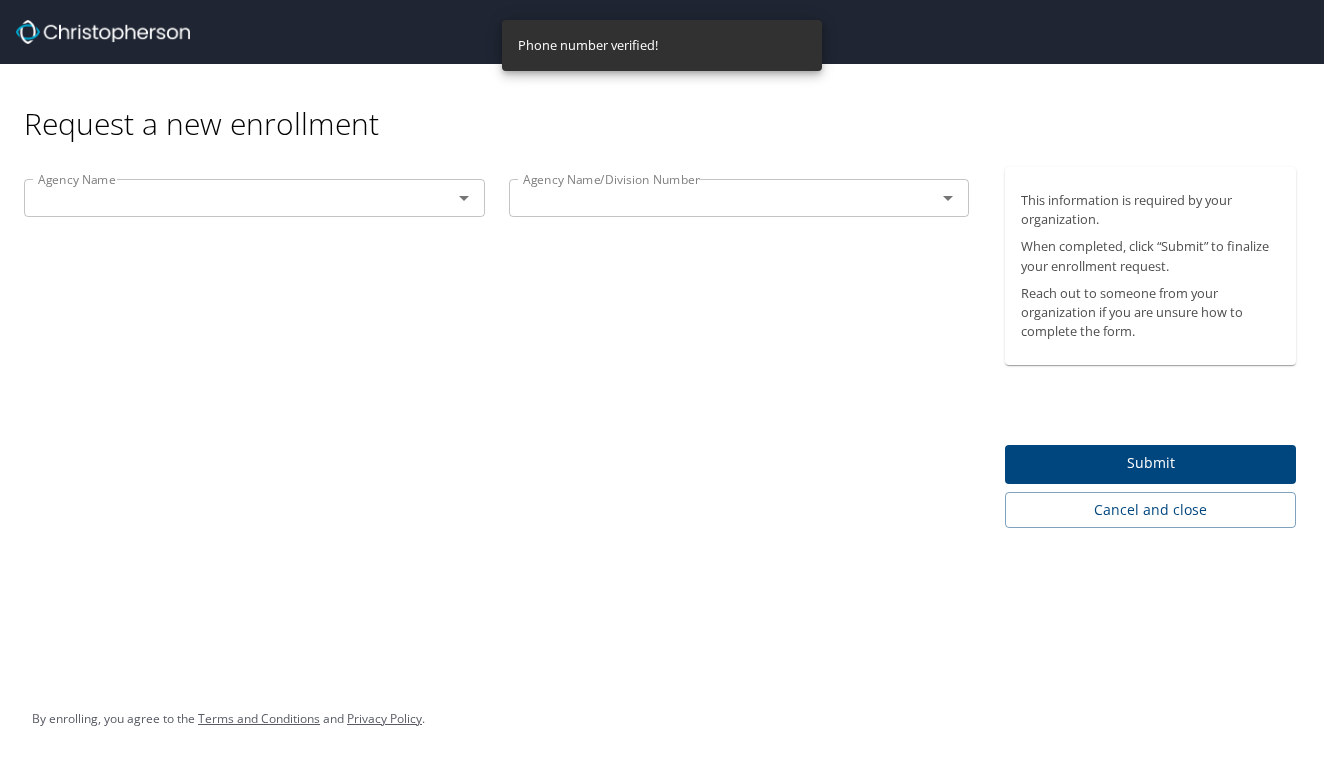 click on "Request a new enrollment Agency Name   Agency Name   Agency Name/Division Number   Agency Name/Division Number   This information is required by your organization. When completed, click “Submit” to finalize your enrollment request. Reach out to someone from your organization if you are unsure how to complete the form. Submit Cancel and close By enrolling, you agree to the   Terms and Conditions   and   Privacy Policy ." at bounding box center [662, 382] 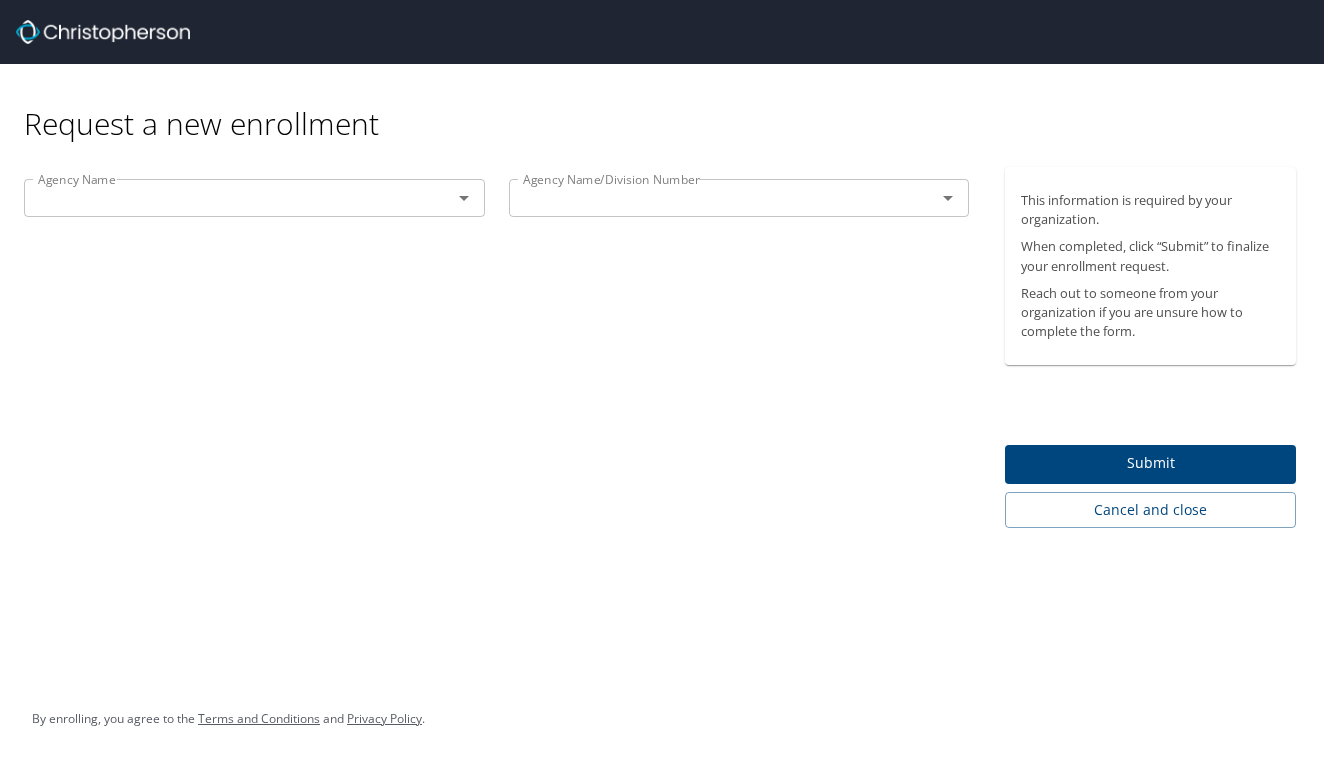 click on "Request a new enrollment Agency Name   Agency Name   Agency Name/Division Number   Agency Name/Division Number   This information is required by your organization. When completed, click “Submit” to finalize your enrollment request. Reach out to someone from your organization if you are unsure how to complete the form. Submit Cancel and close By enrolling, you agree to the   Terms and Conditions   and   Privacy Policy ." at bounding box center (662, 382) 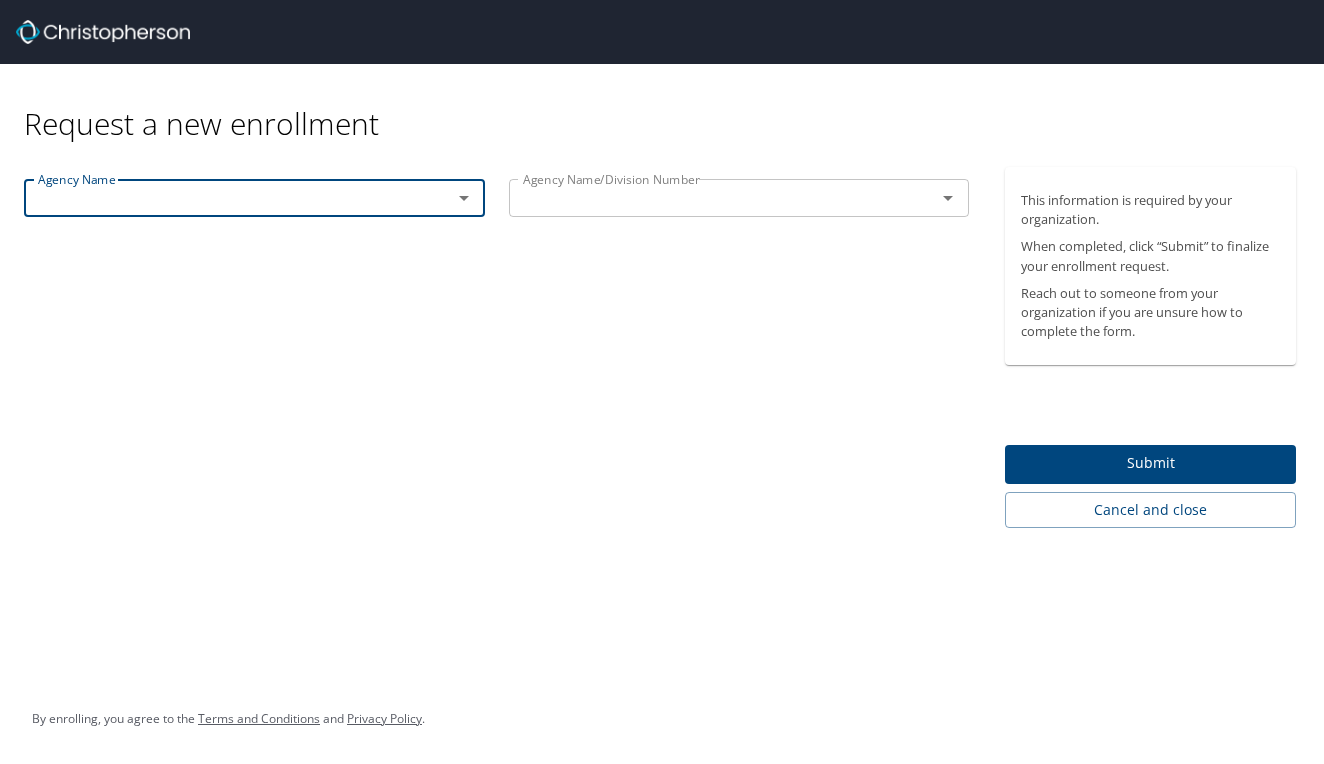 click at bounding box center [450, 198] 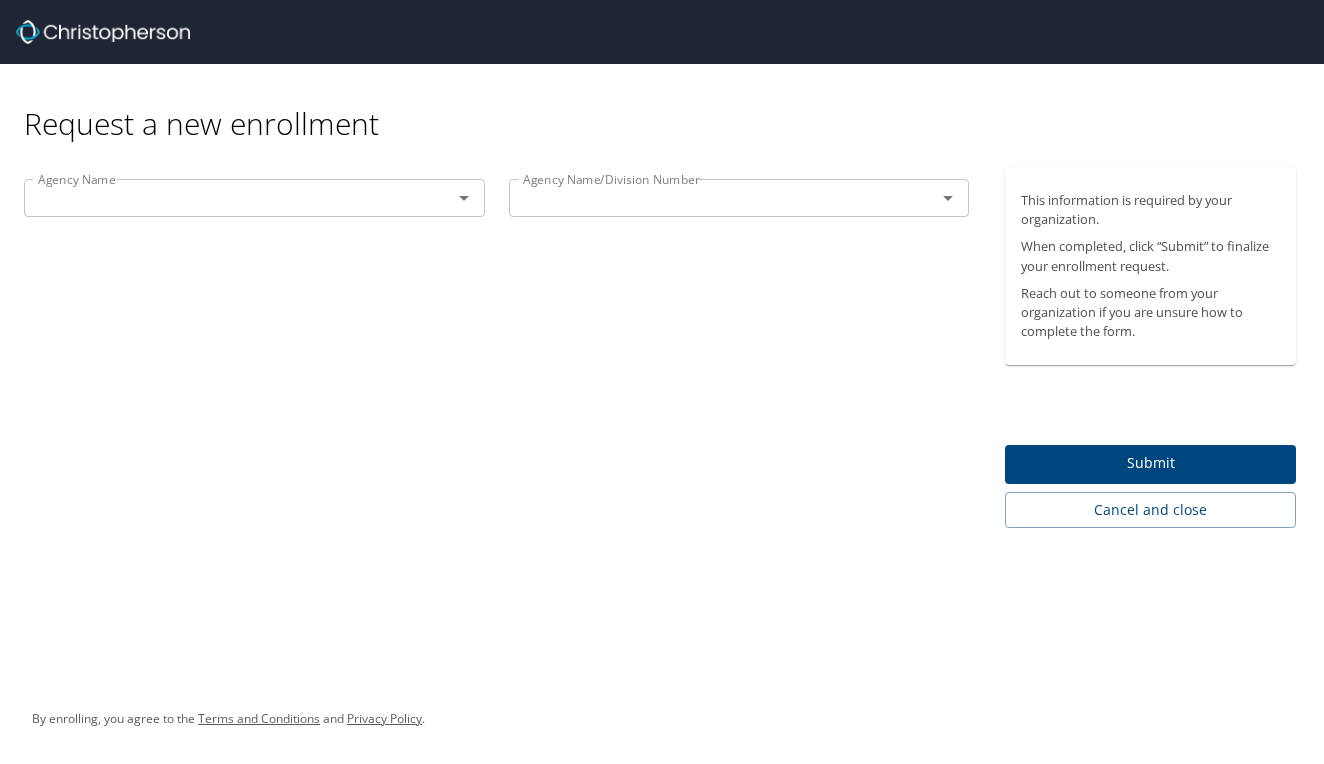 click at bounding box center (225, 198) 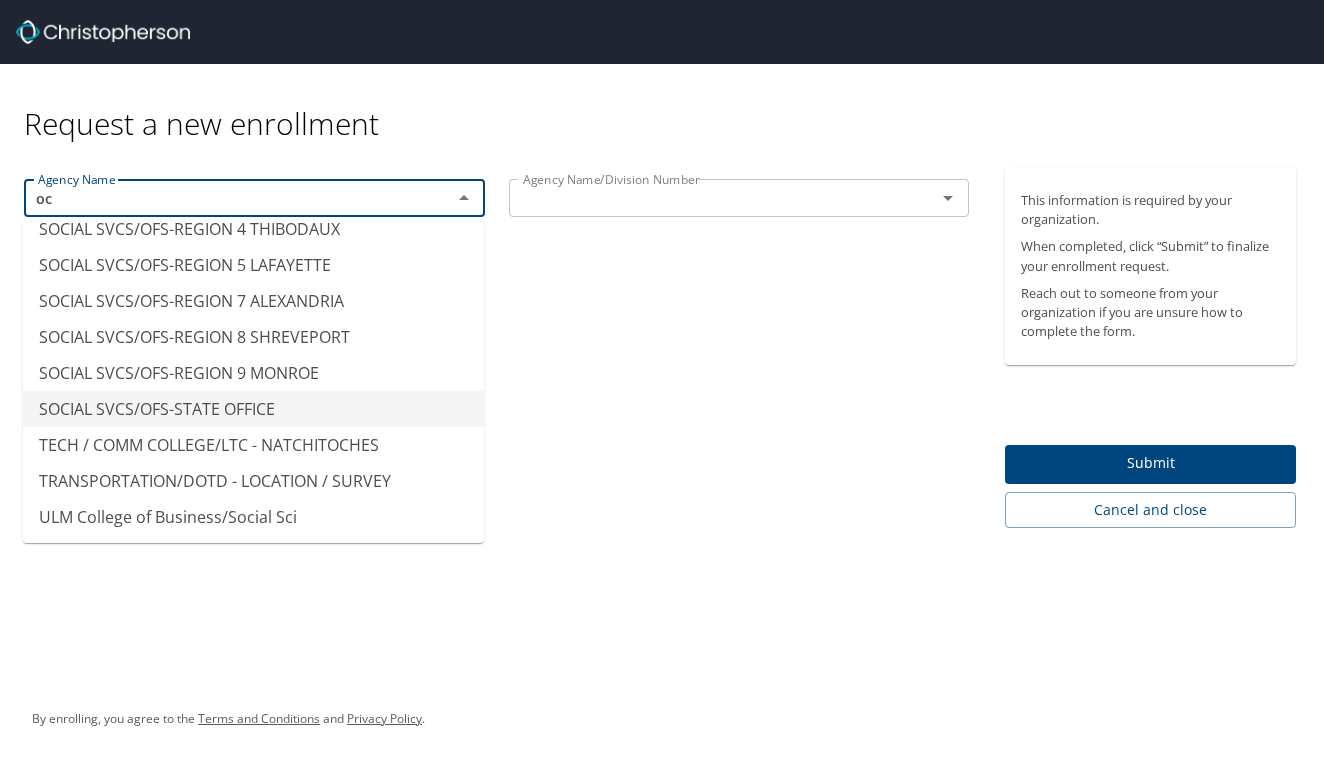 scroll, scrollTop: 0, scrollLeft: 0, axis: both 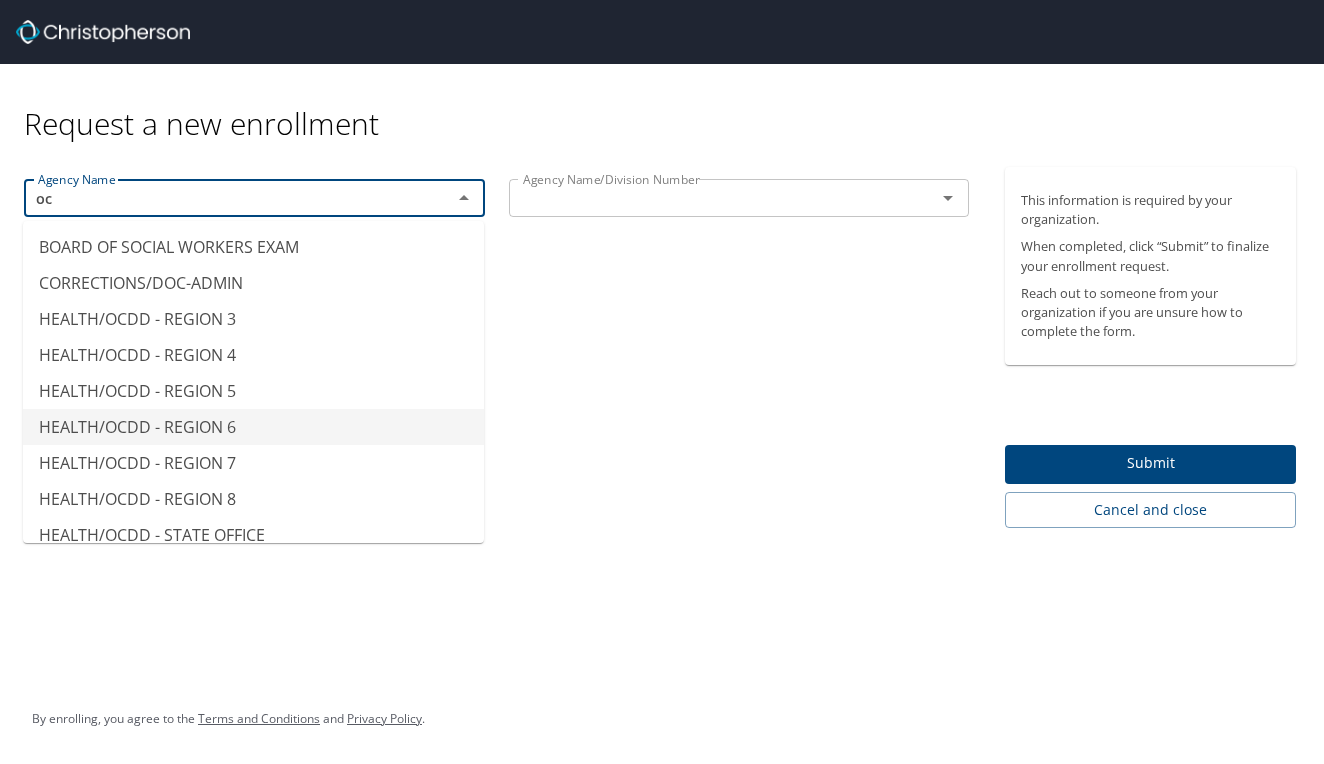 type on "o" 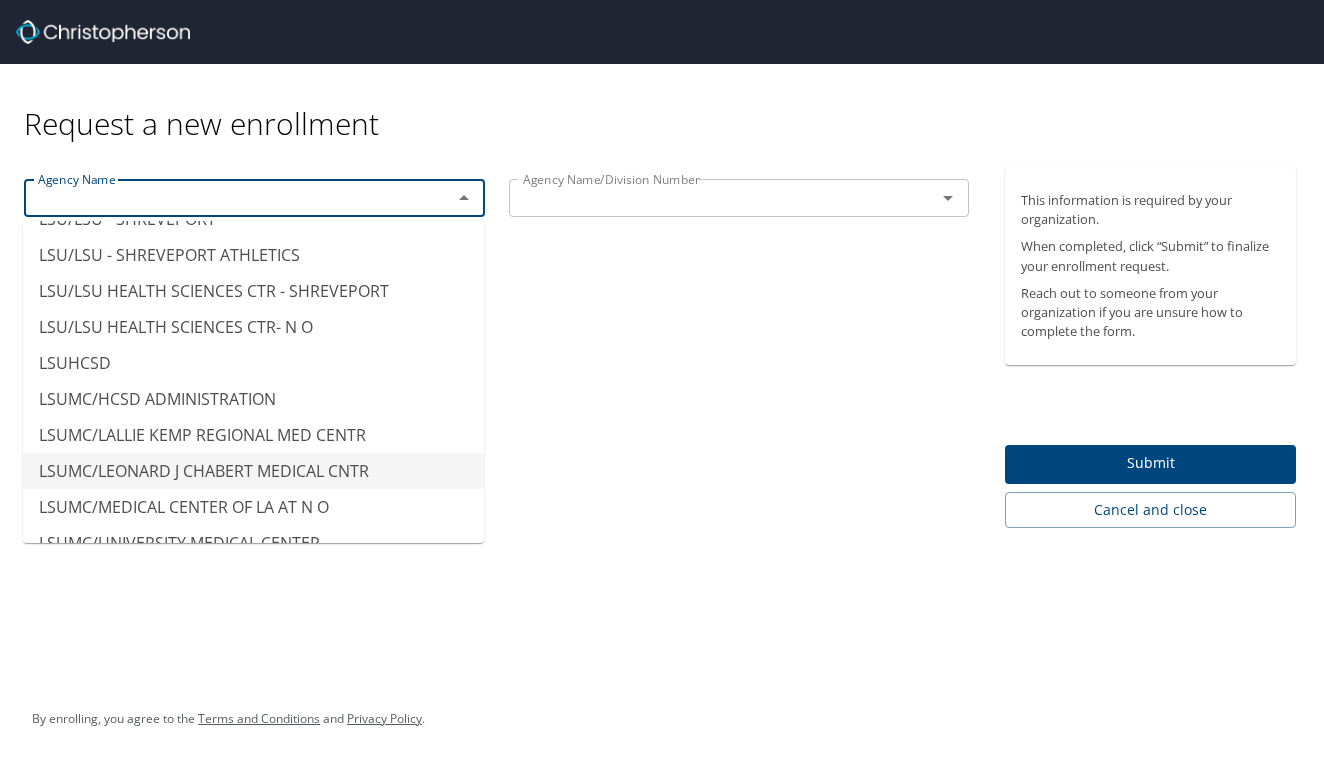 scroll, scrollTop: 9967, scrollLeft: 0, axis: vertical 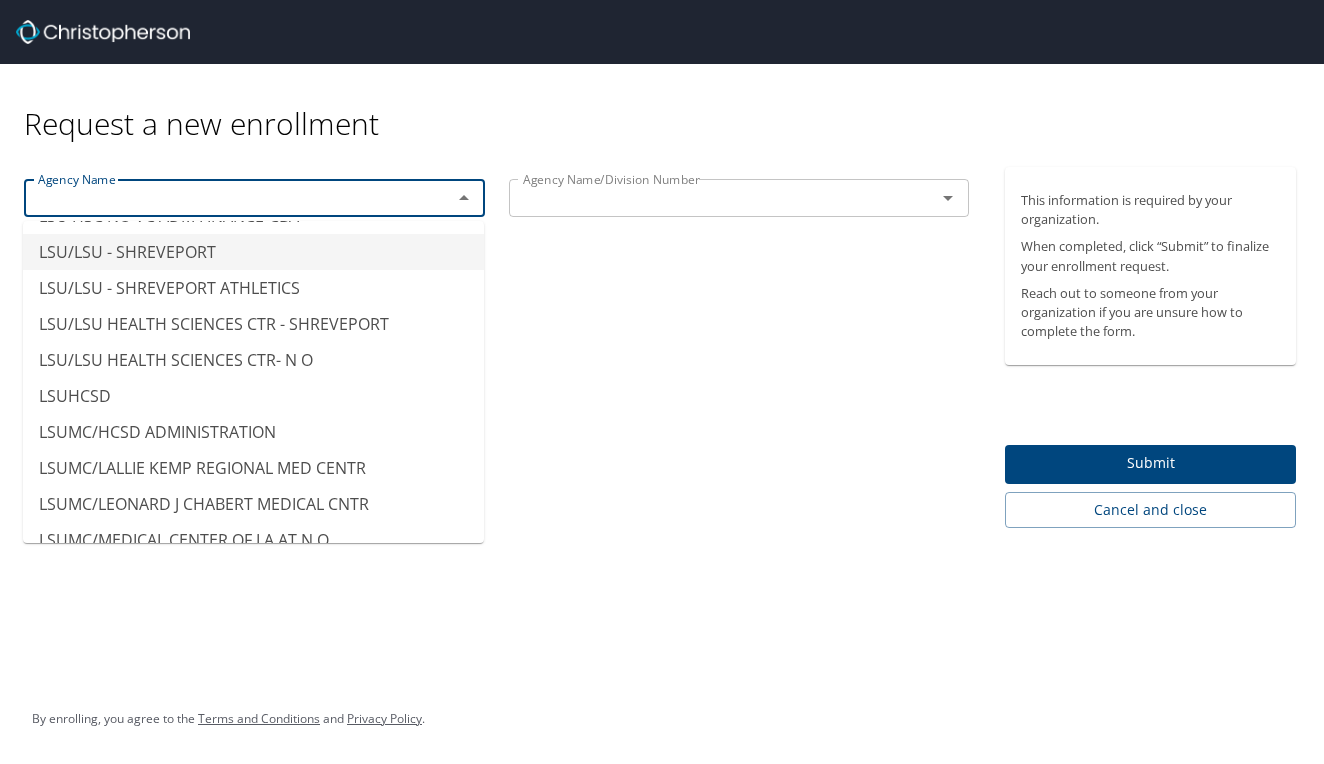 click on "LSU/LSU - SHREVEPORT" at bounding box center (253, 252) 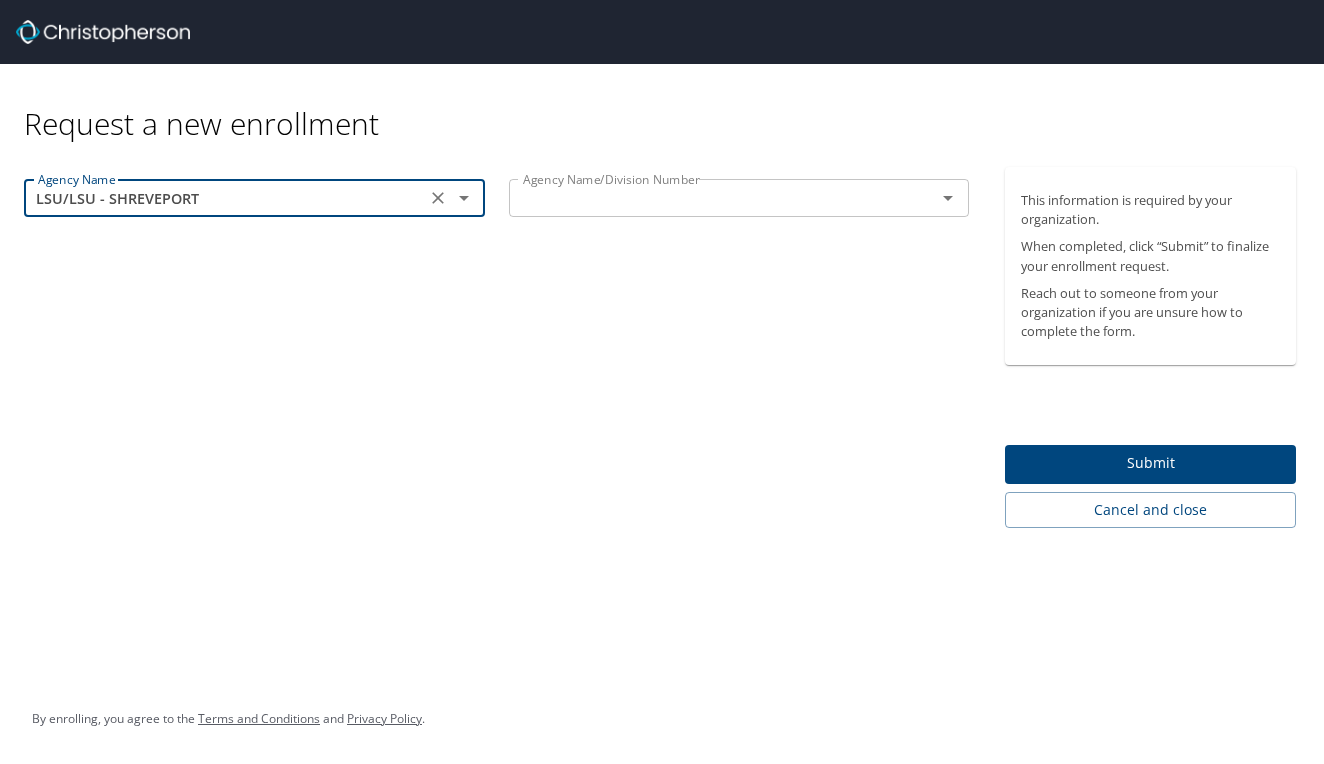 click at bounding box center (710, 198) 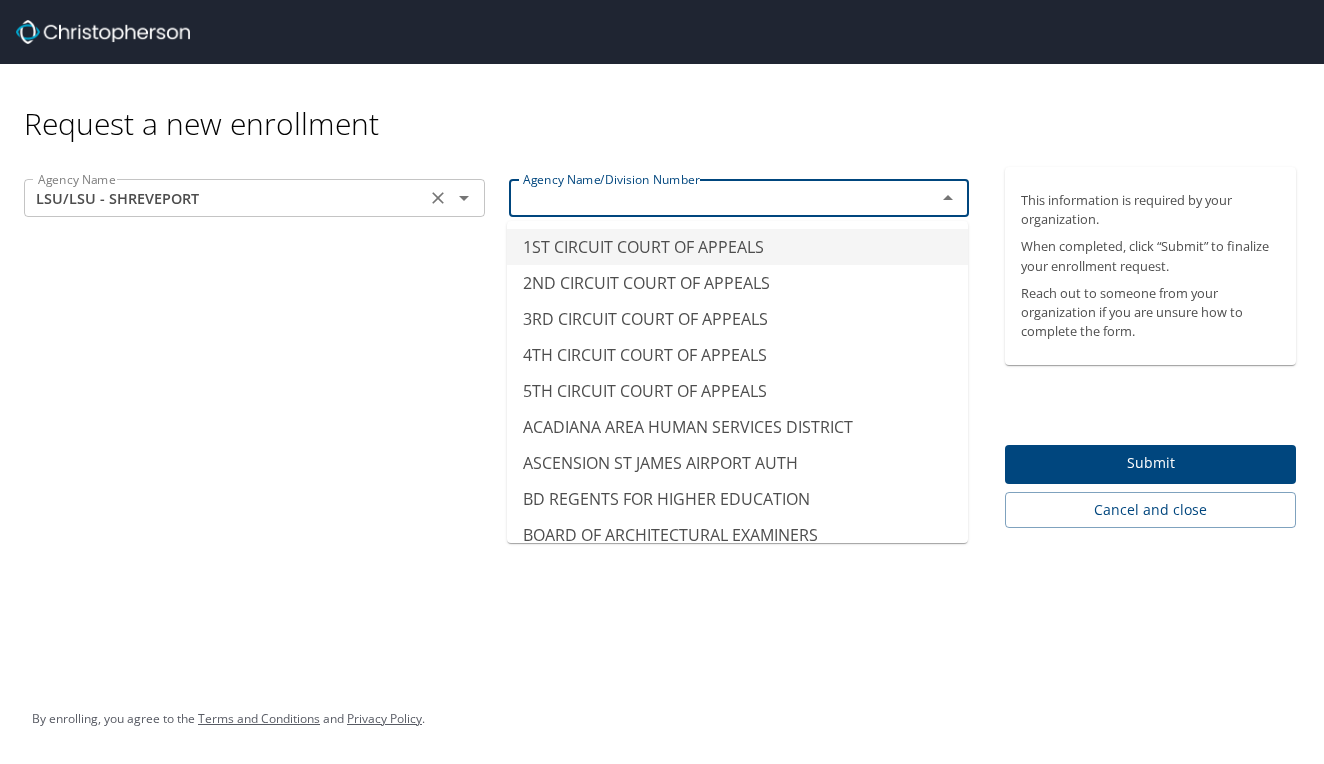 click 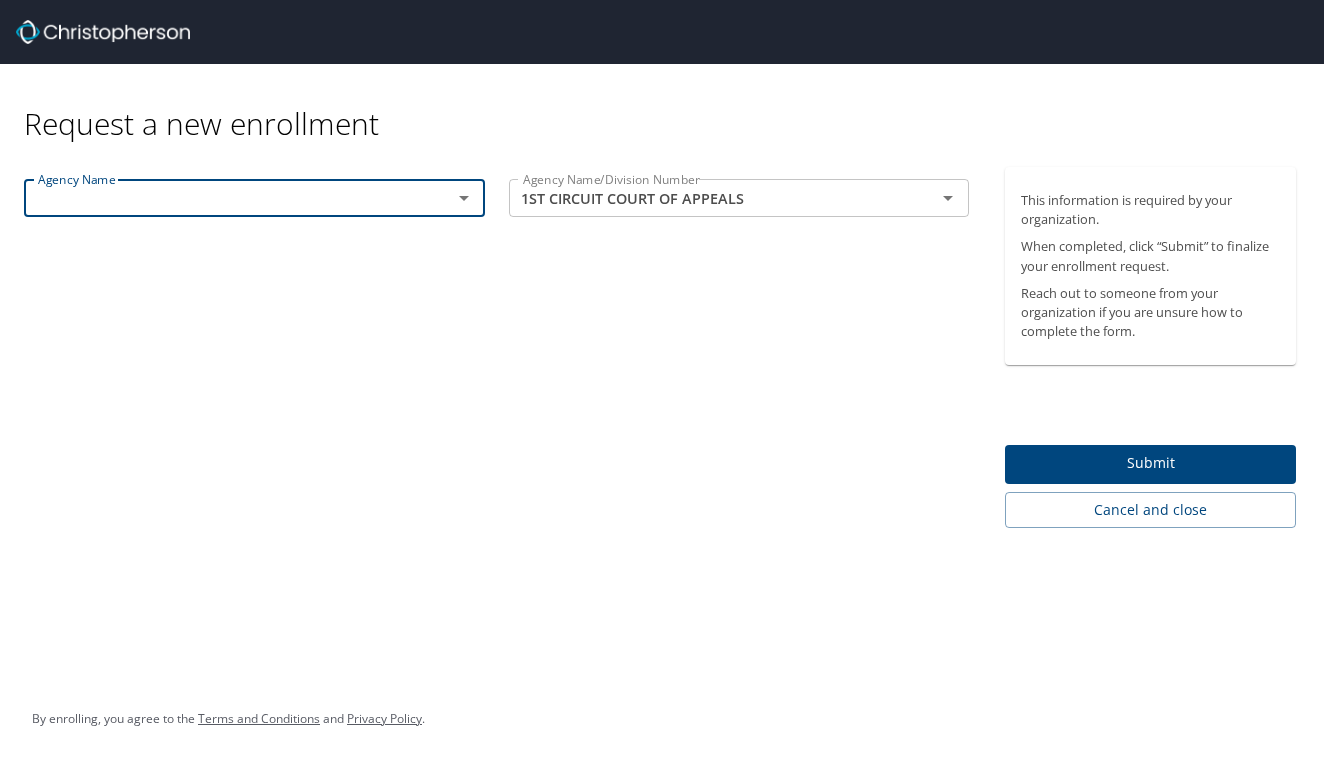 click 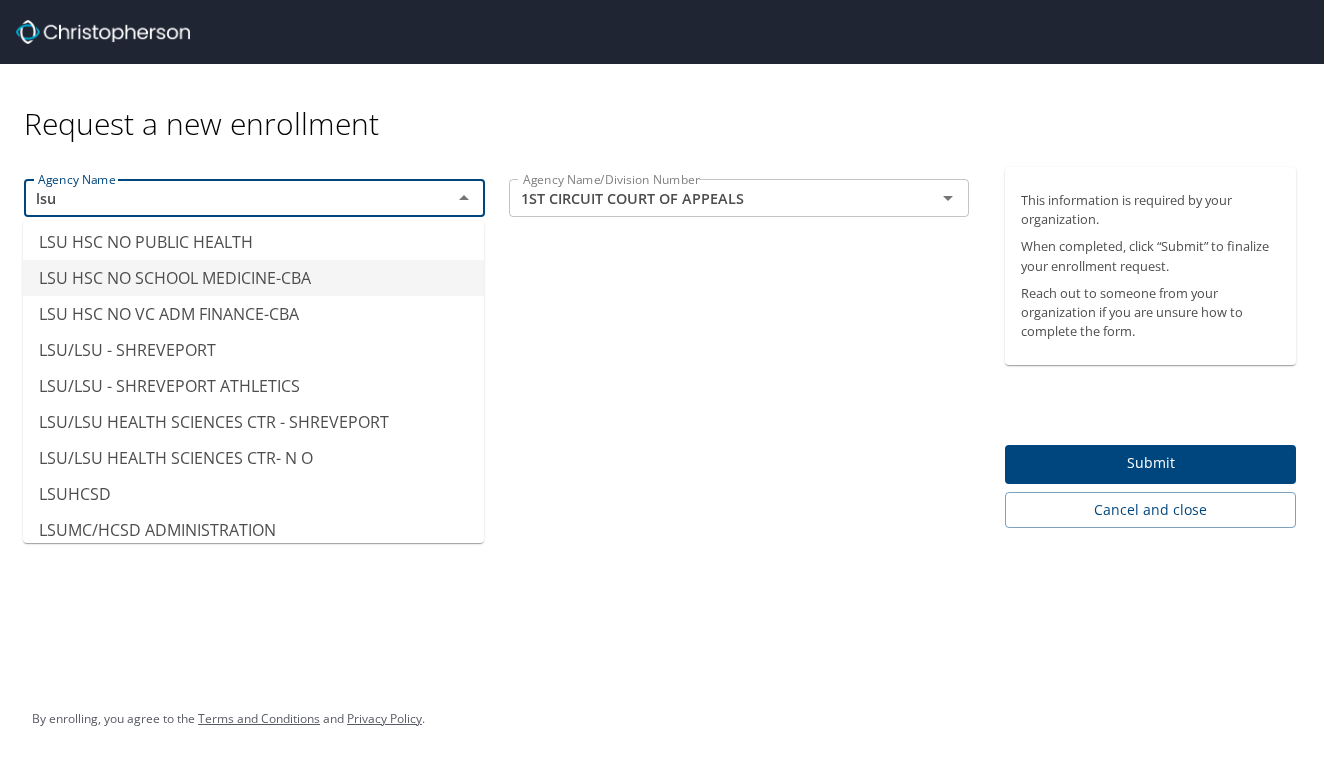 scroll, scrollTop: 145, scrollLeft: 0, axis: vertical 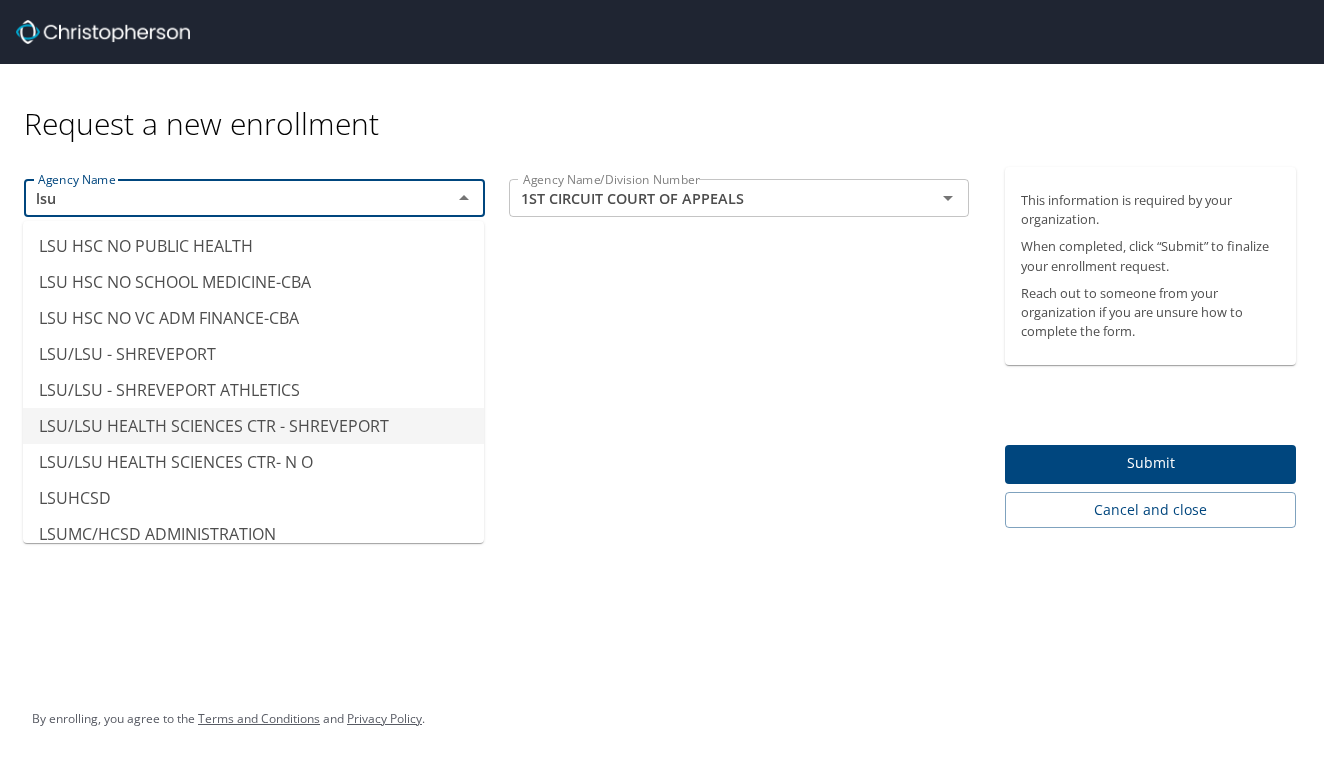click on "LSU/LSU HEALTH SCIENCES CTR - SHREVEPORT" at bounding box center (253, 426) 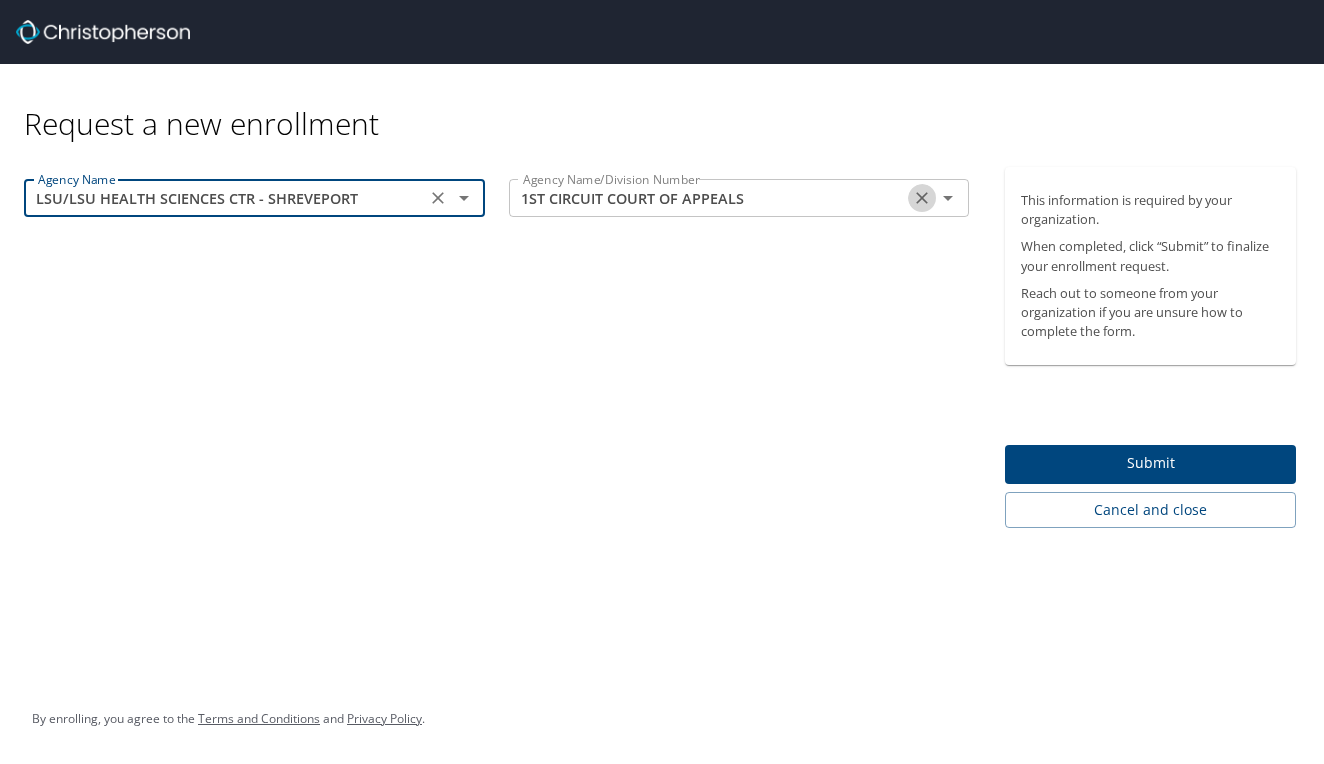 click 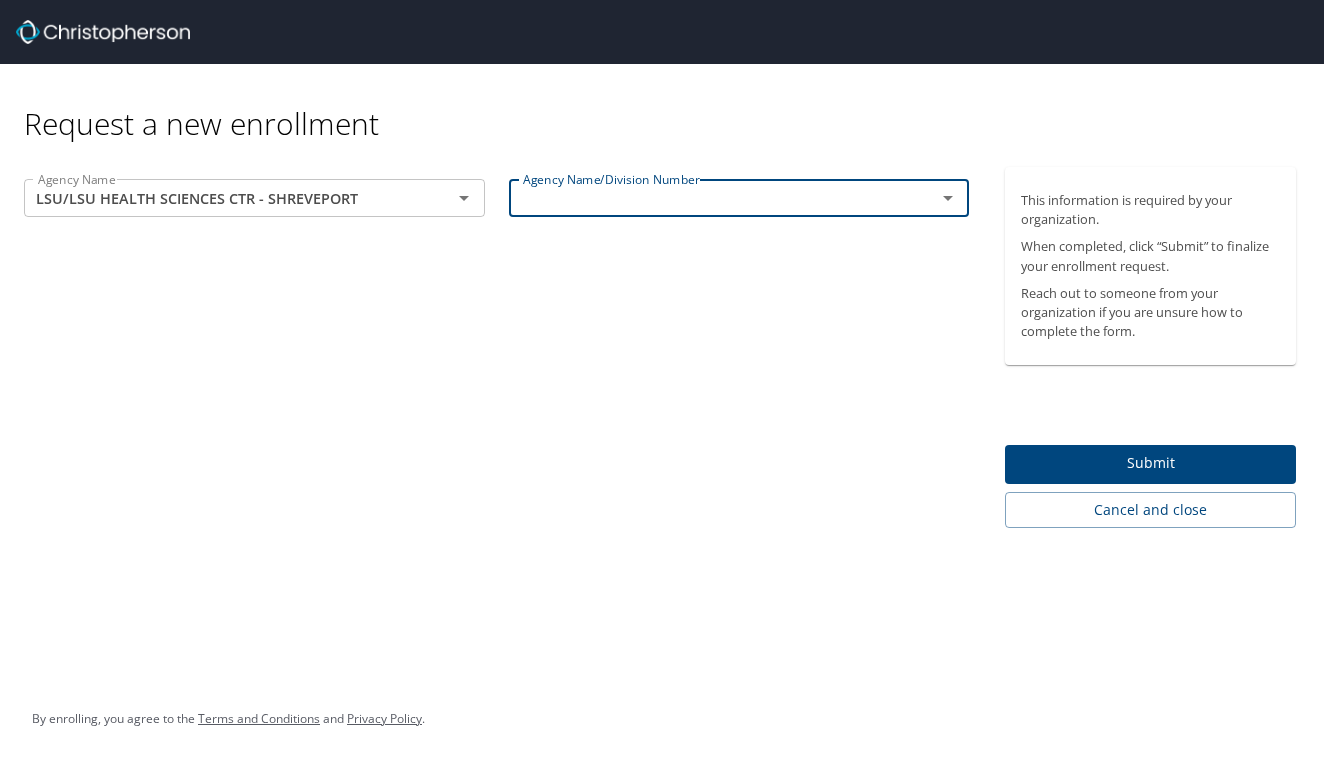 click 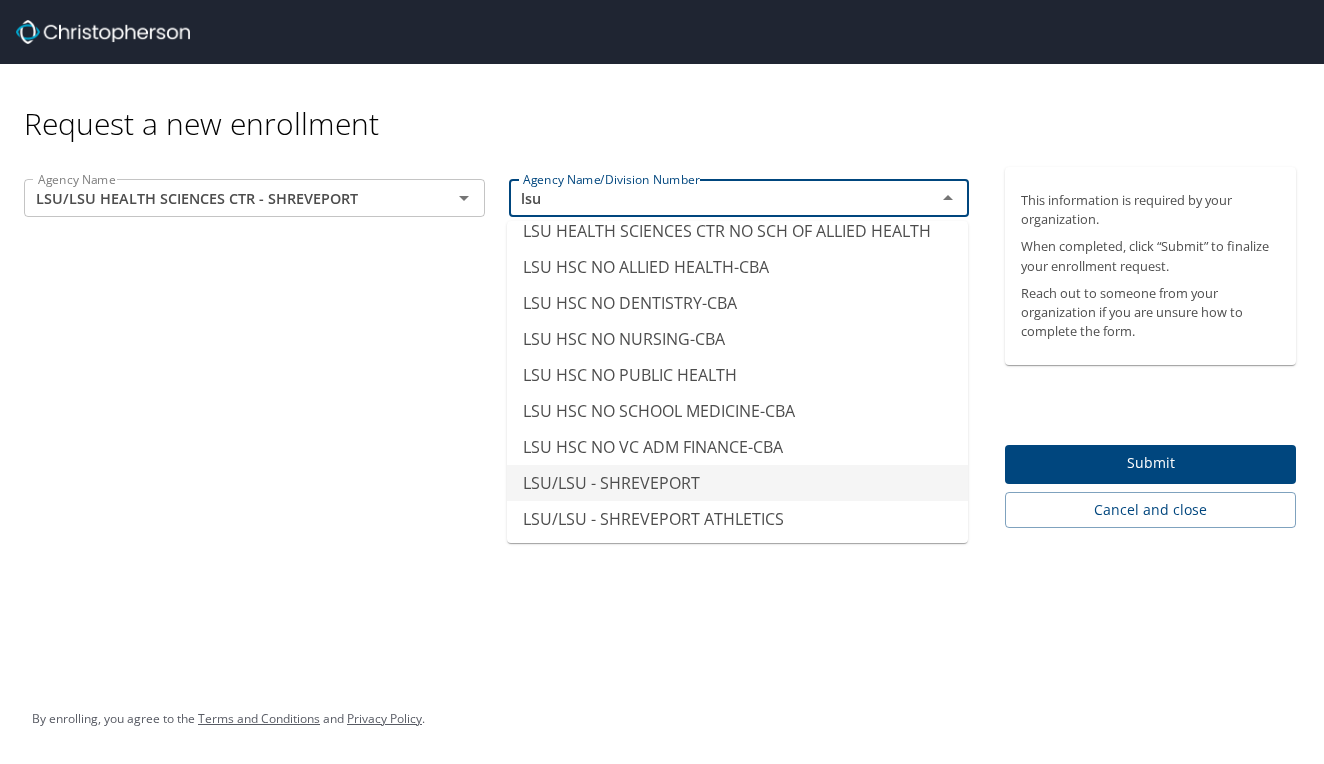 scroll, scrollTop: 45, scrollLeft: 0, axis: vertical 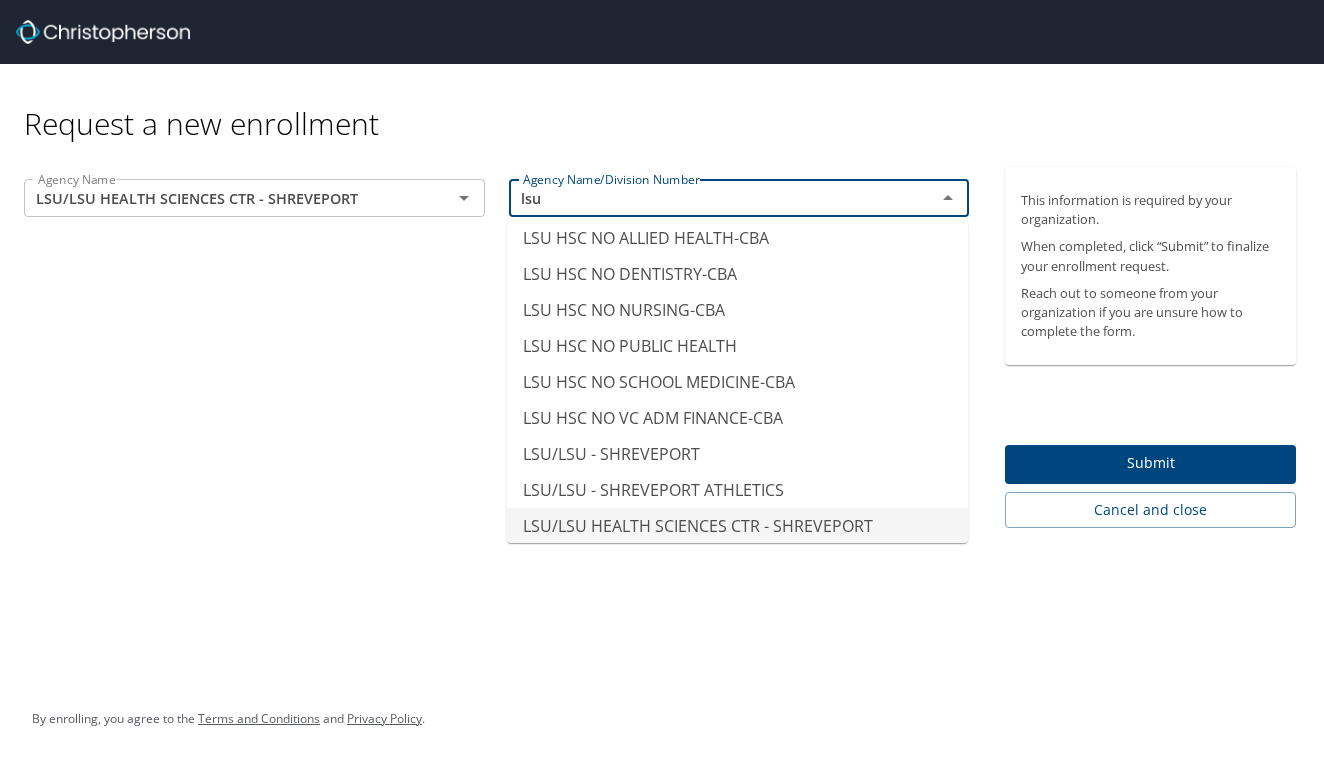 click on "LSU/LSU HEALTH SCIENCES CTR - SHREVEPORT" at bounding box center (737, 526) 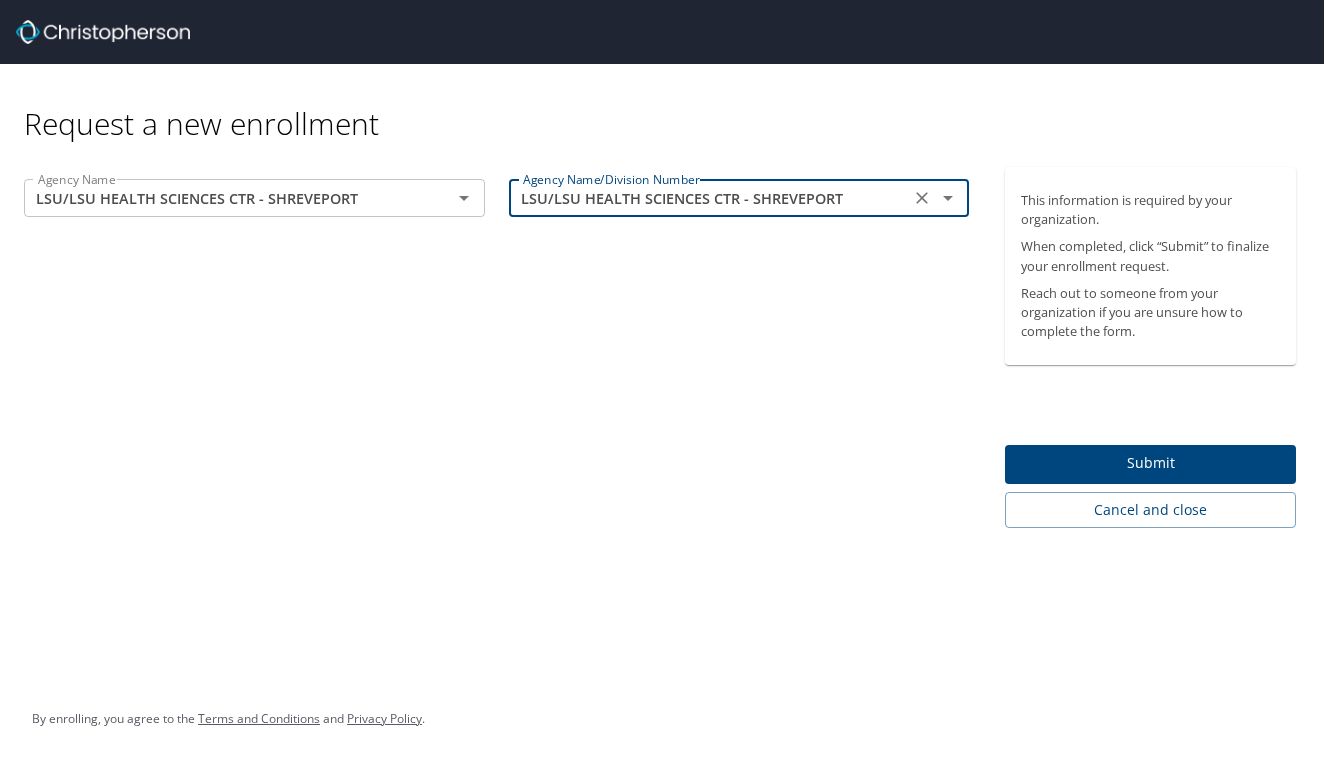 click on "Submit" at bounding box center (1150, 463) 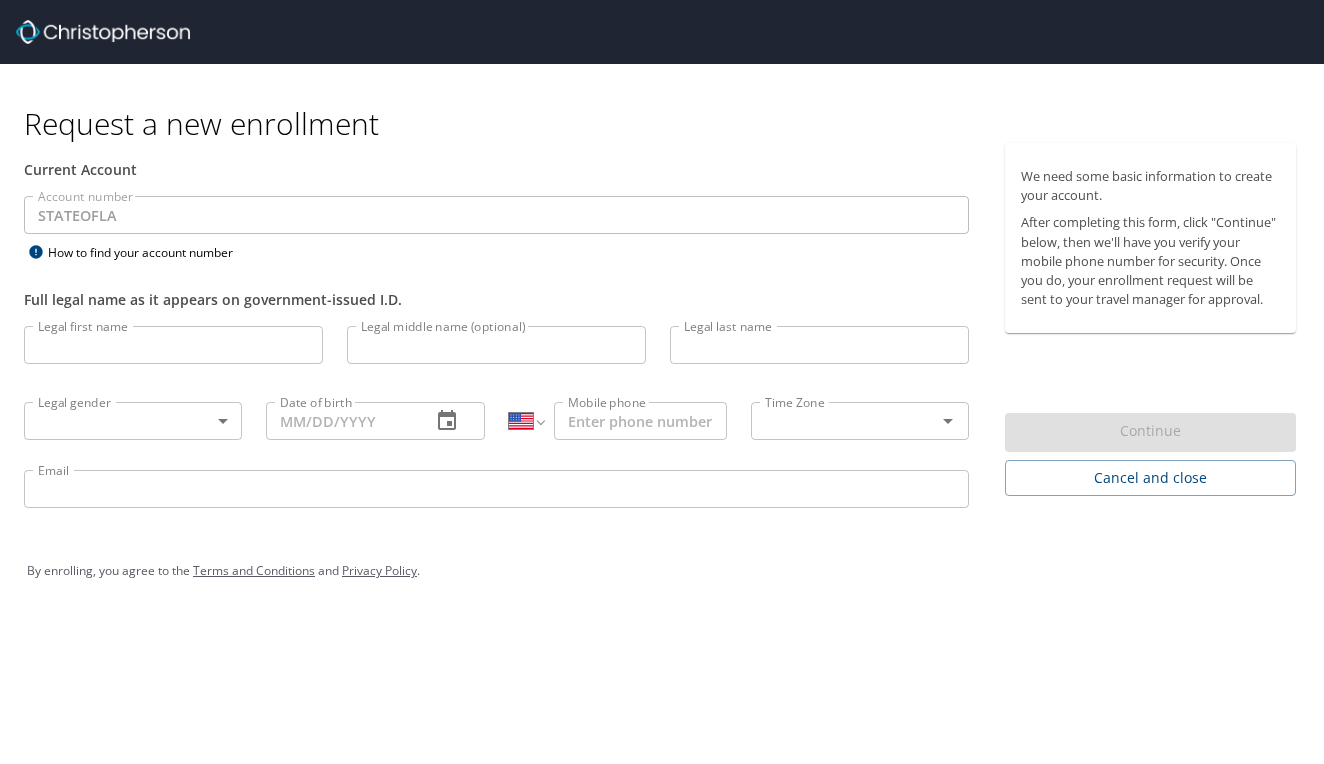 select on "US" 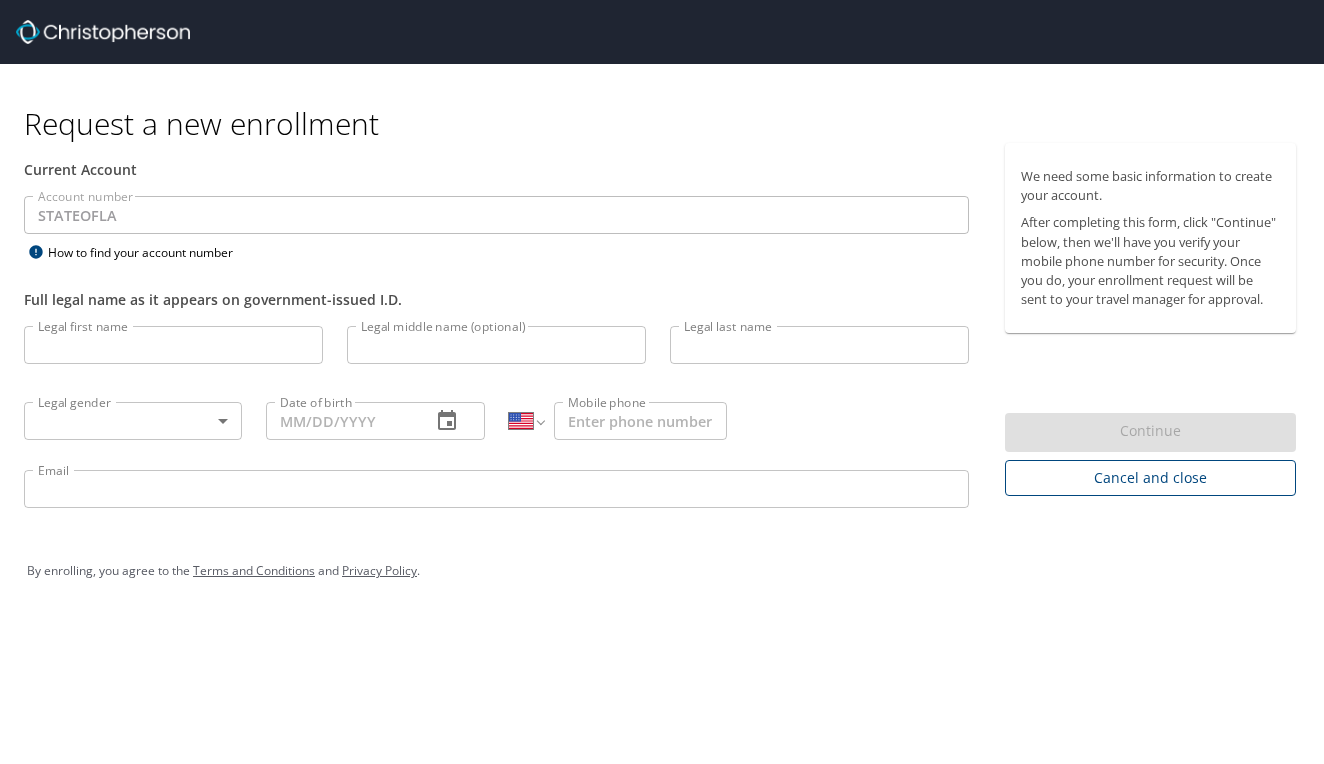 click on "Cancel and close" at bounding box center (1150, 478) 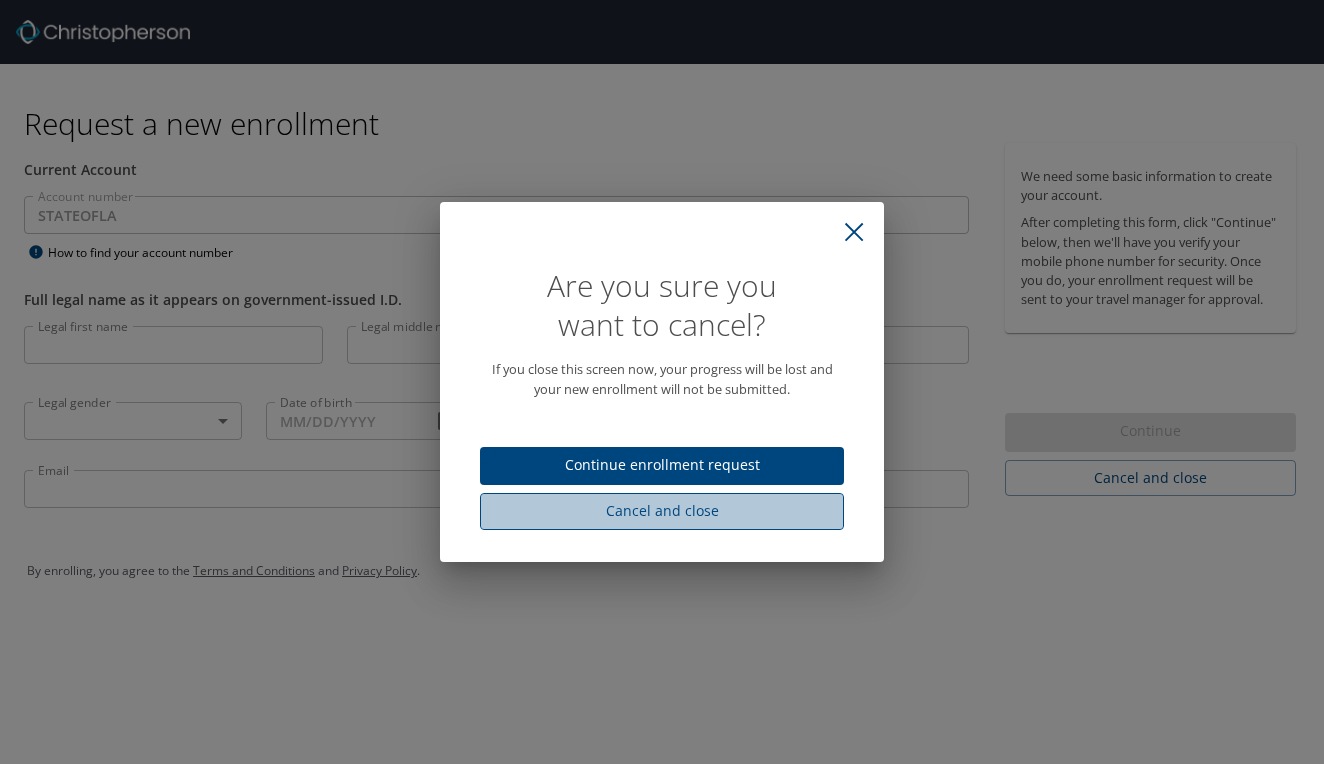 click on "Cancel and close" at bounding box center (662, 511) 